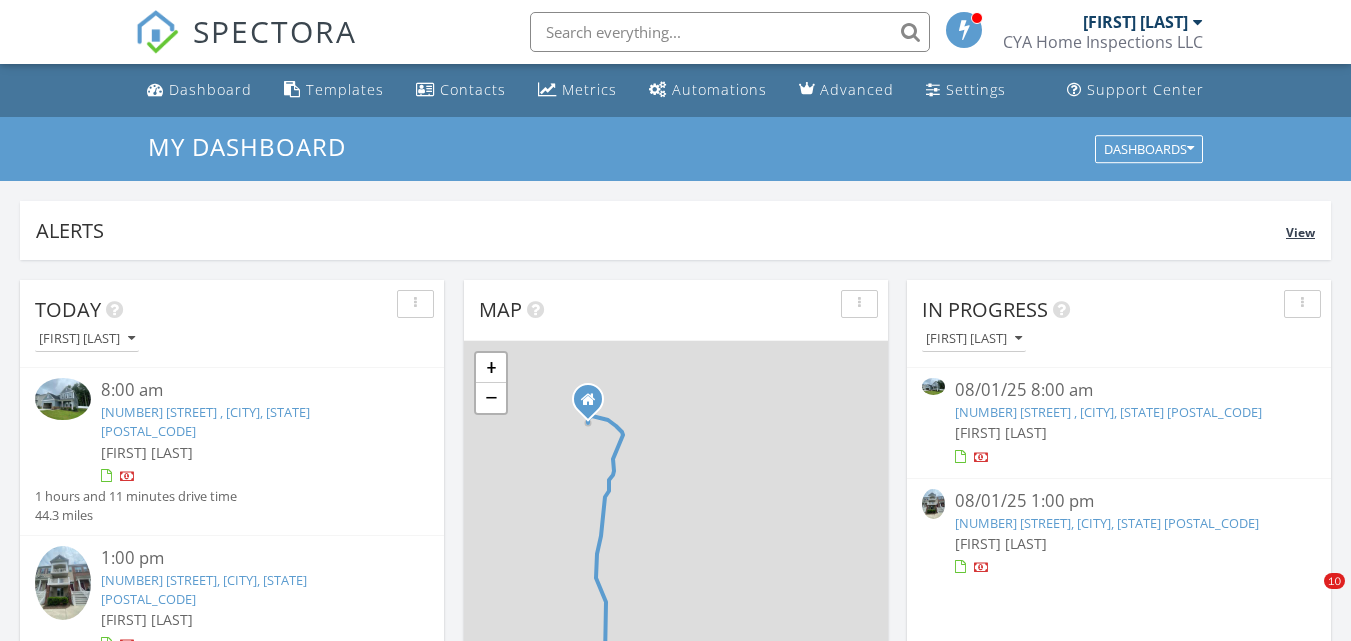 scroll, scrollTop: 0, scrollLeft: 0, axis: both 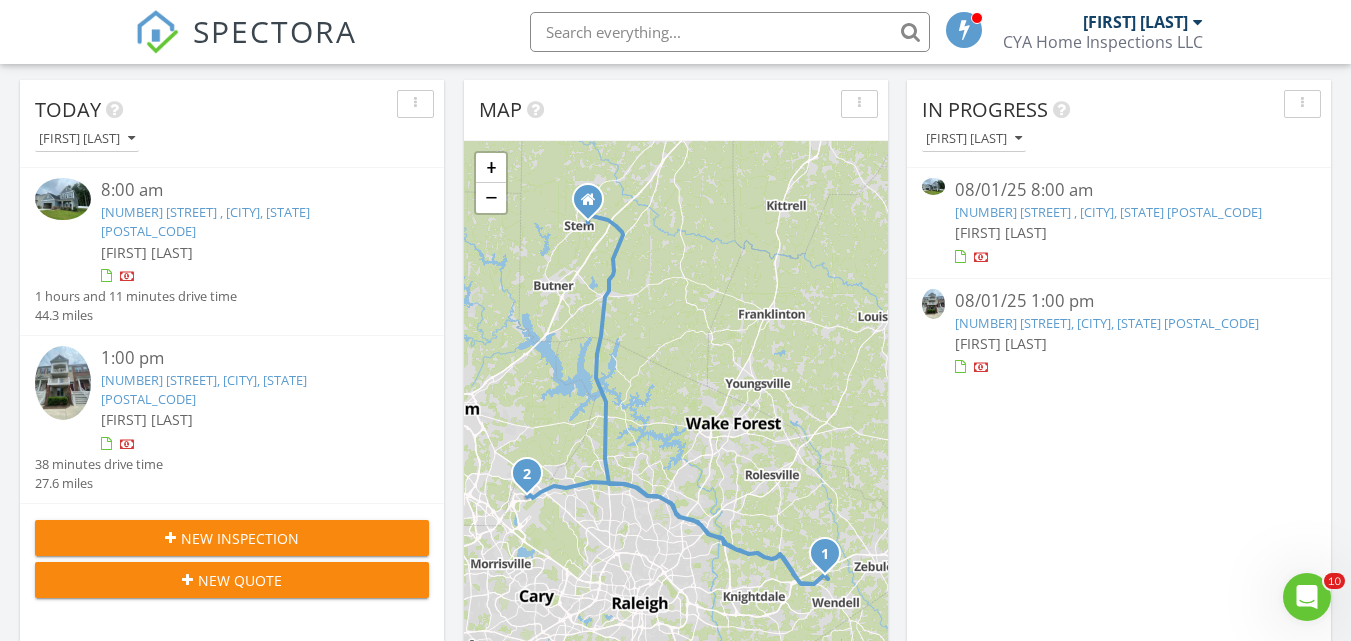 click on "1552 Bright Coral Trl , Wendell, NC 27591" at bounding box center [205, 221] 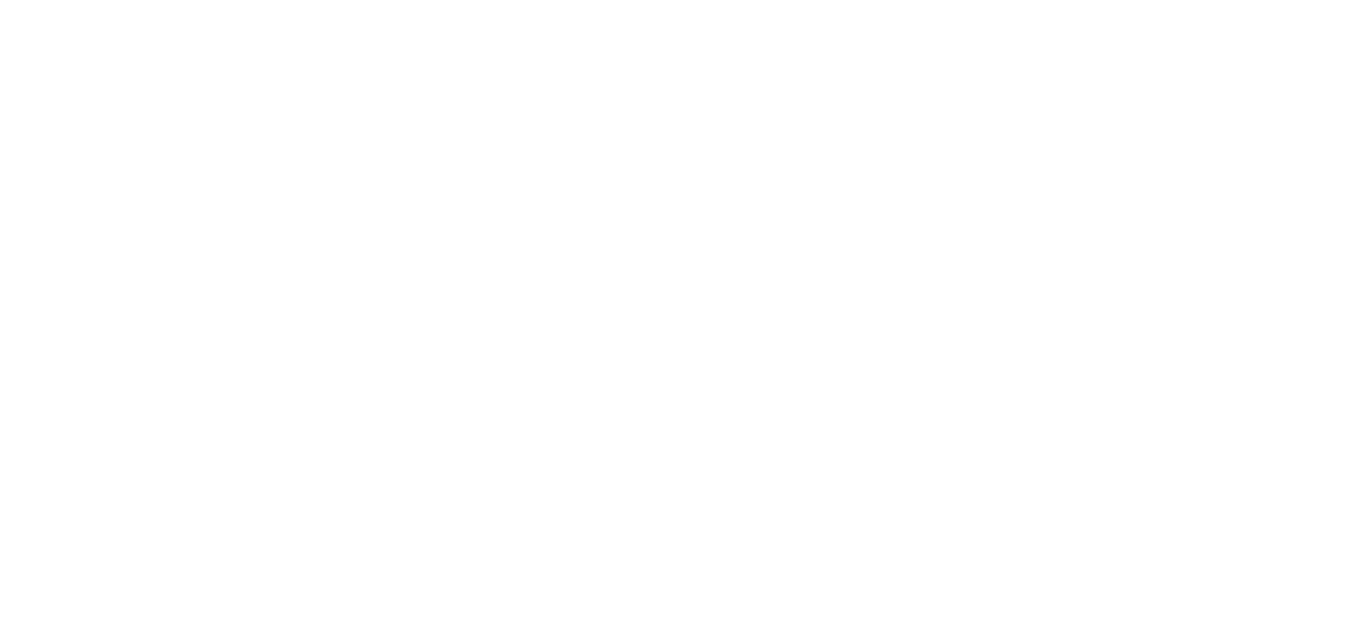 scroll, scrollTop: 0, scrollLeft: 0, axis: both 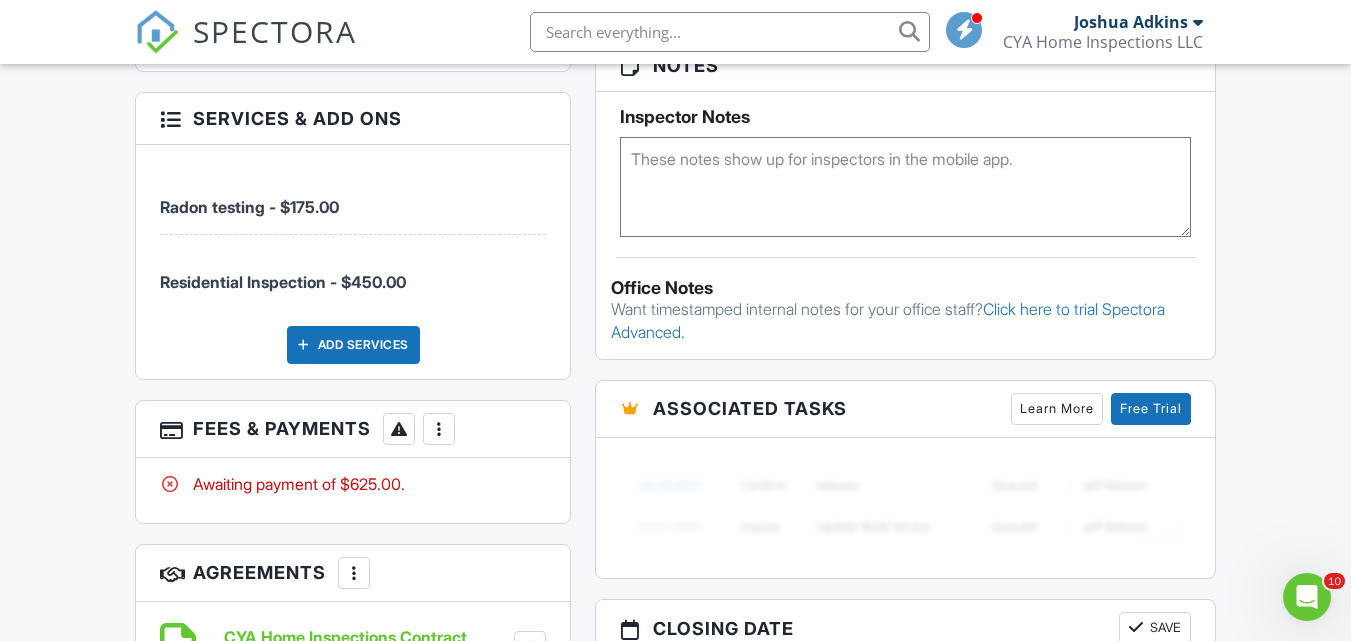 click at bounding box center [439, 429] 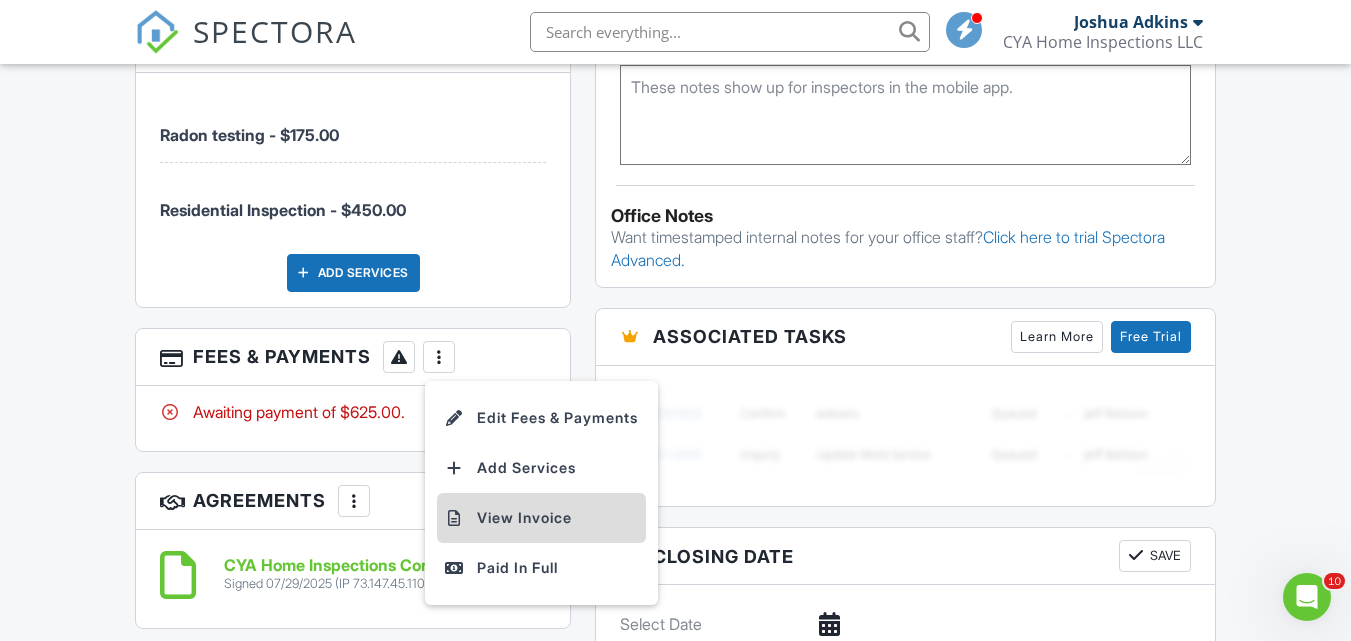 scroll, scrollTop: 1500, scrollLeft: 0, axis: vertical 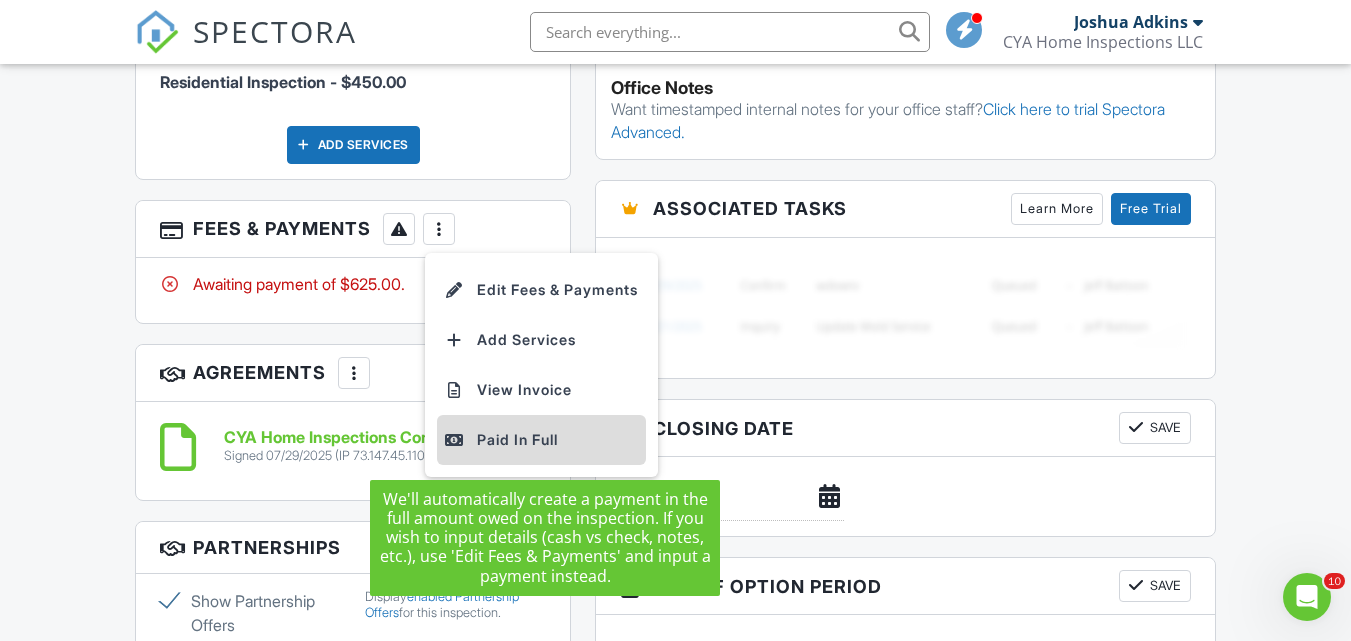 click on "Paid In Full" at bounding box center (541, 440) 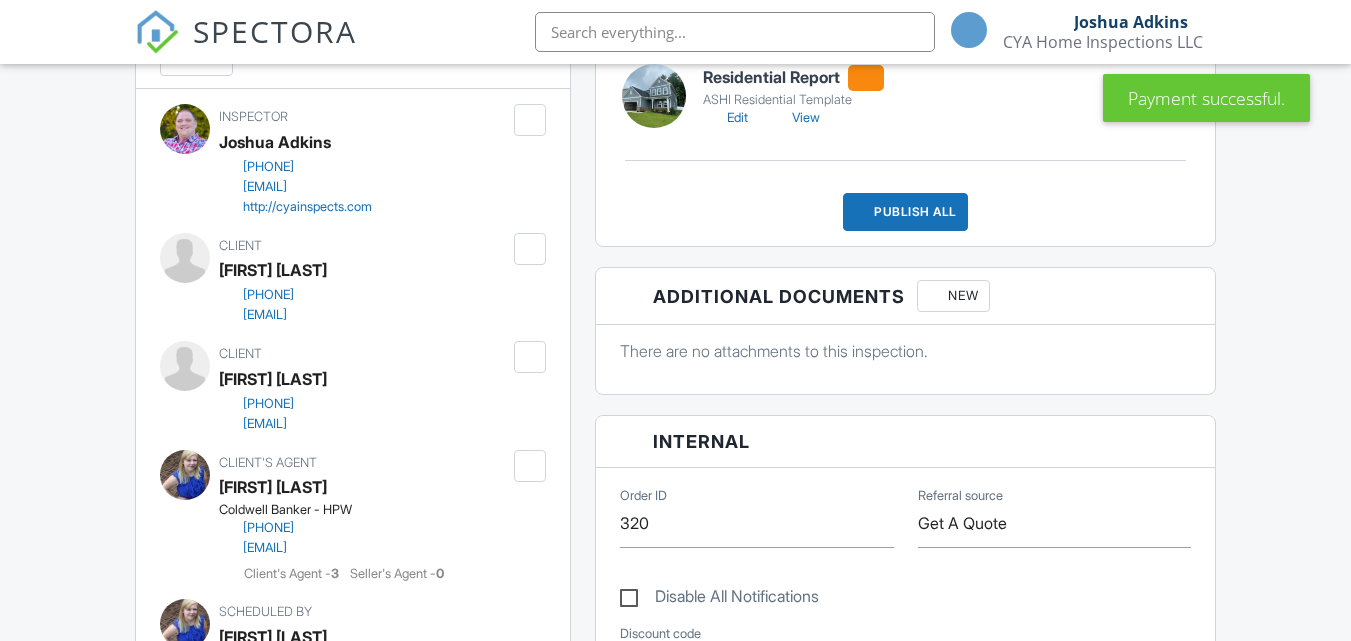 scroll, scrollTop: 703, scrollLeft: 0, axis: vertical 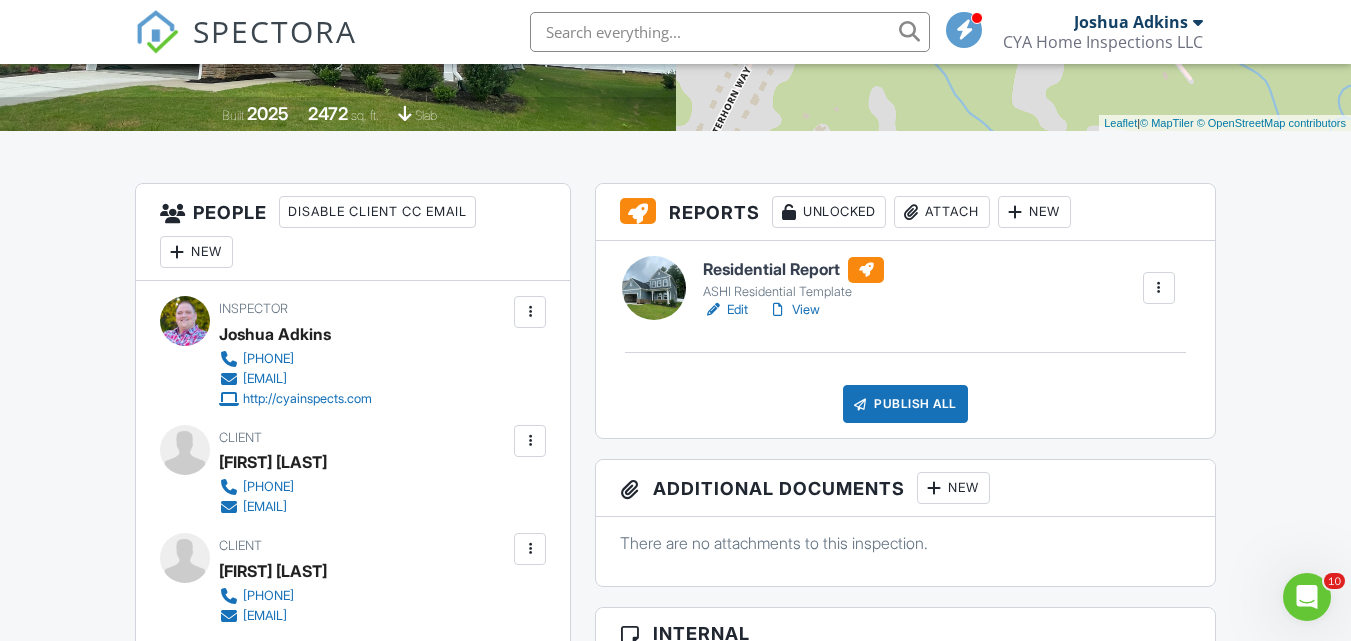 click on "Residential Report" at bounding box center (793, 270) 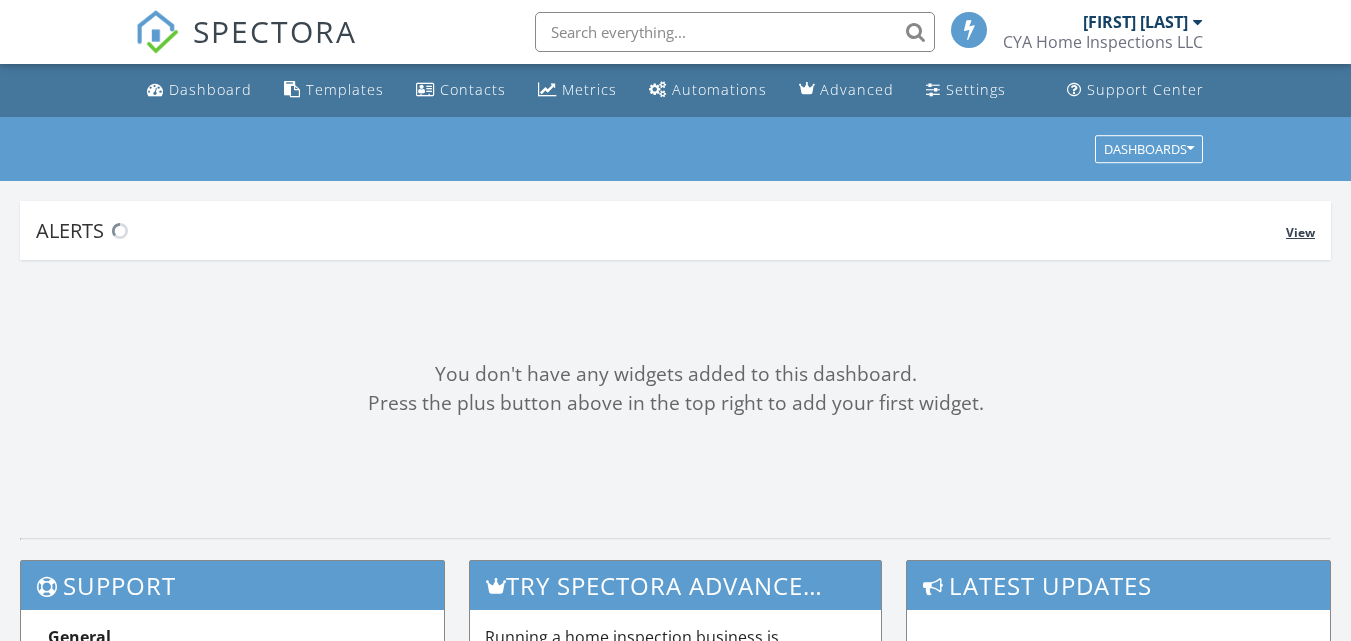 scroll, scrollTop: 0, scrollLeft: 0, axis: both 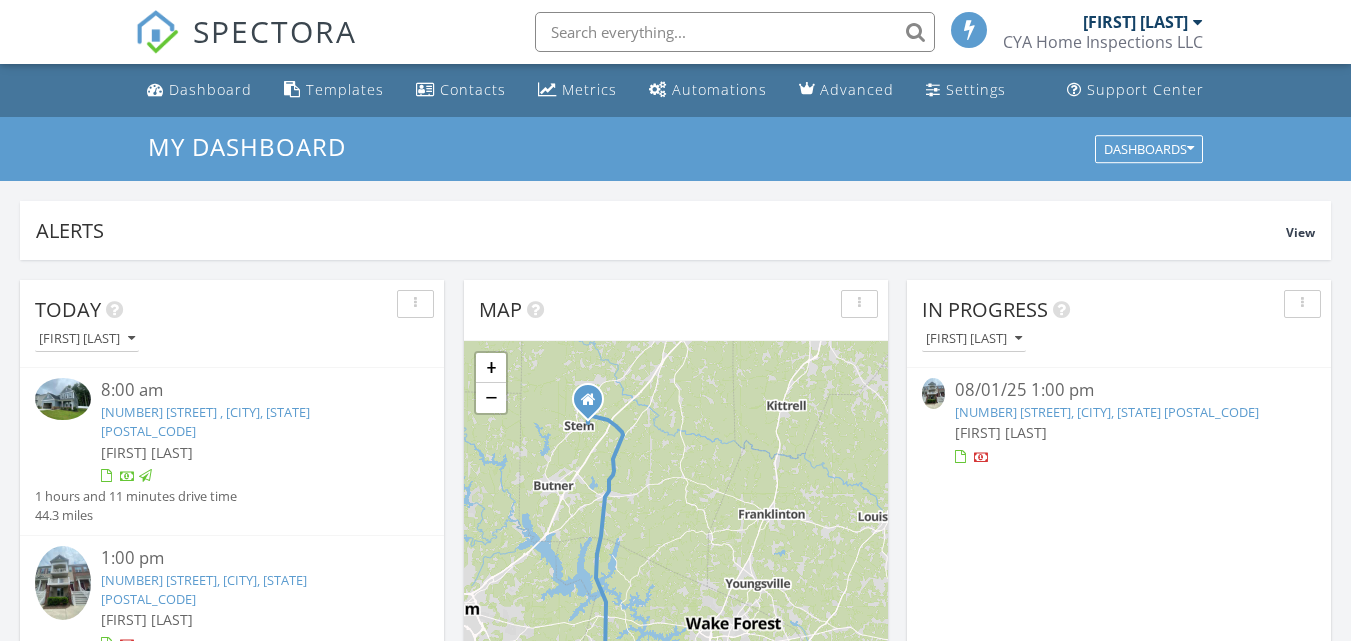 click on "[NUMBER] [STREET], [CITY], [STATE] [POSTAL_CODE]" at bounding box center [1107, 412] 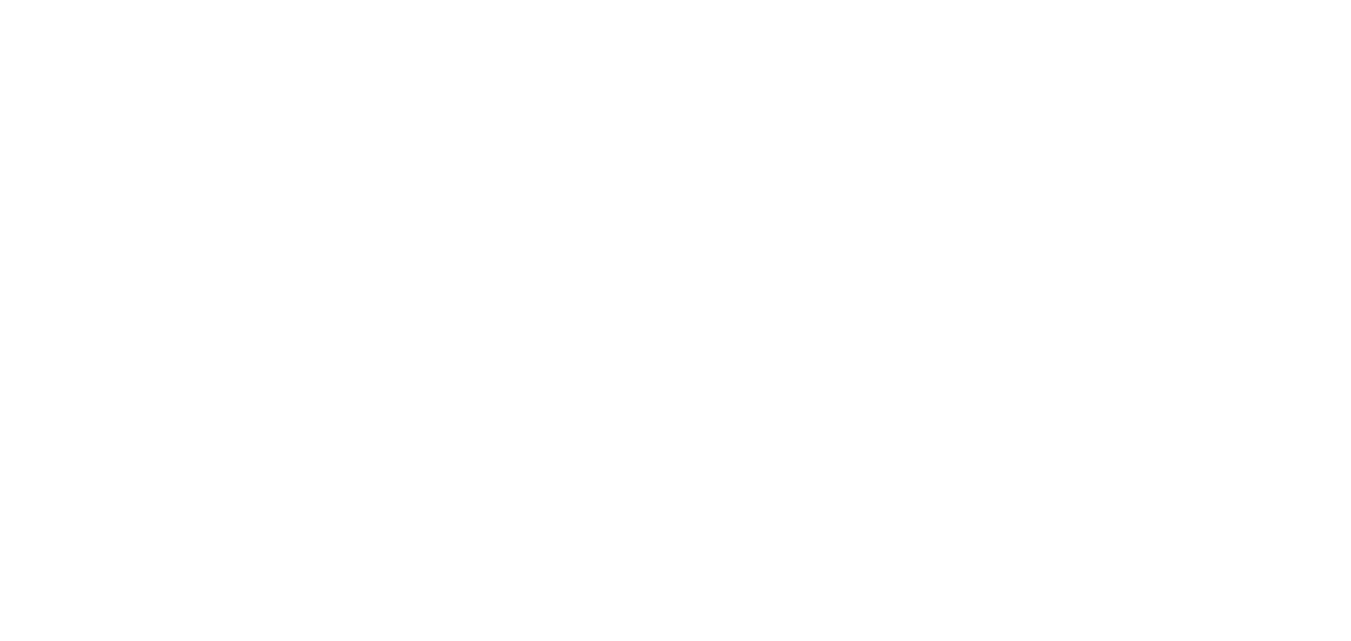 scroll, scrollTop: 0, scrollLeft: 0, axis: both 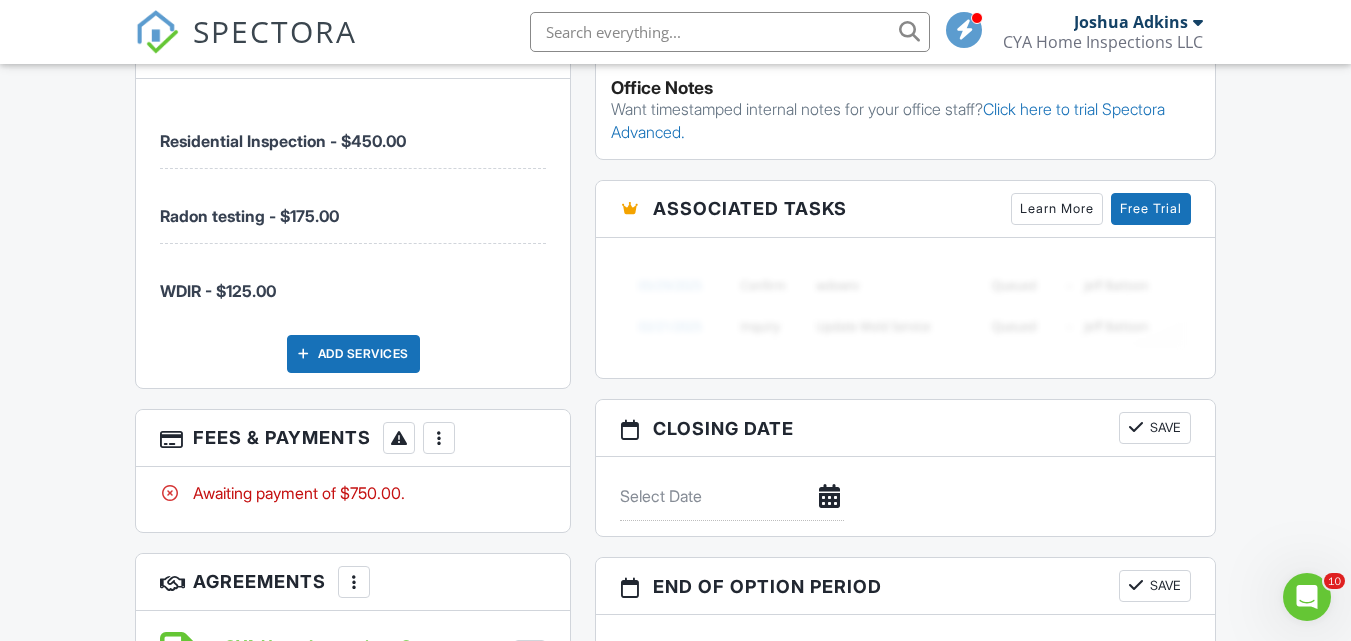 click at bounding box center (439, 438) 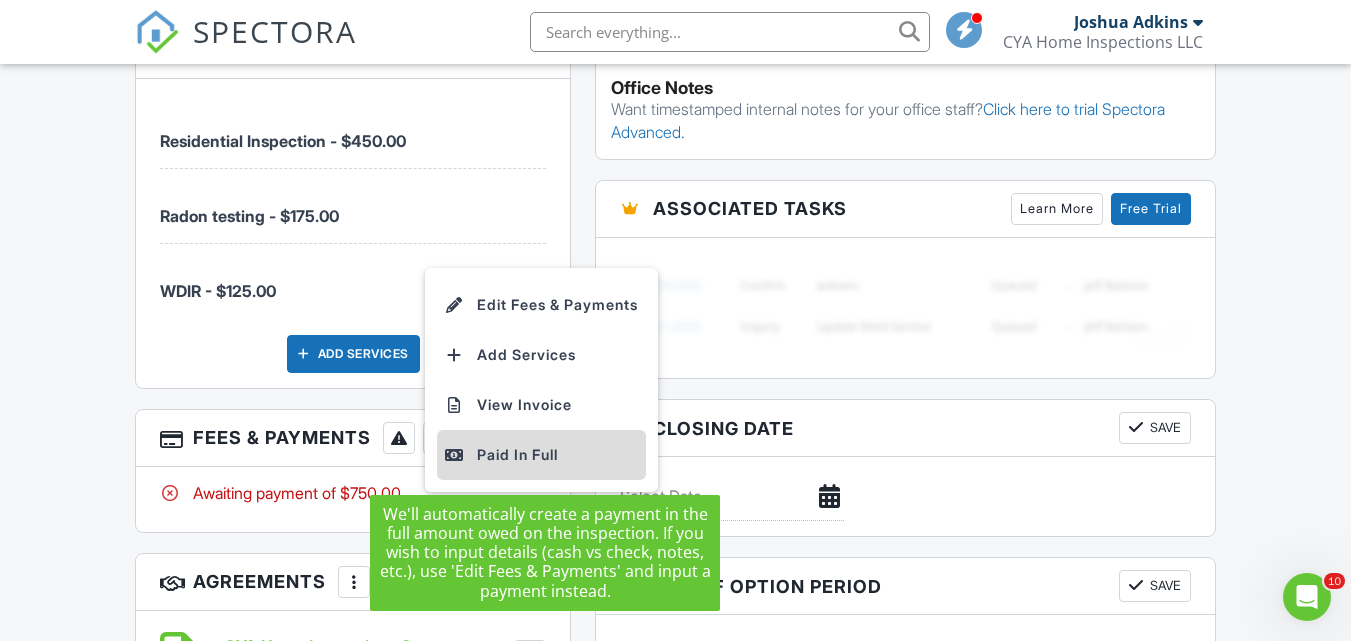 click on "Paid In Full" at bounding box center [541, 455] 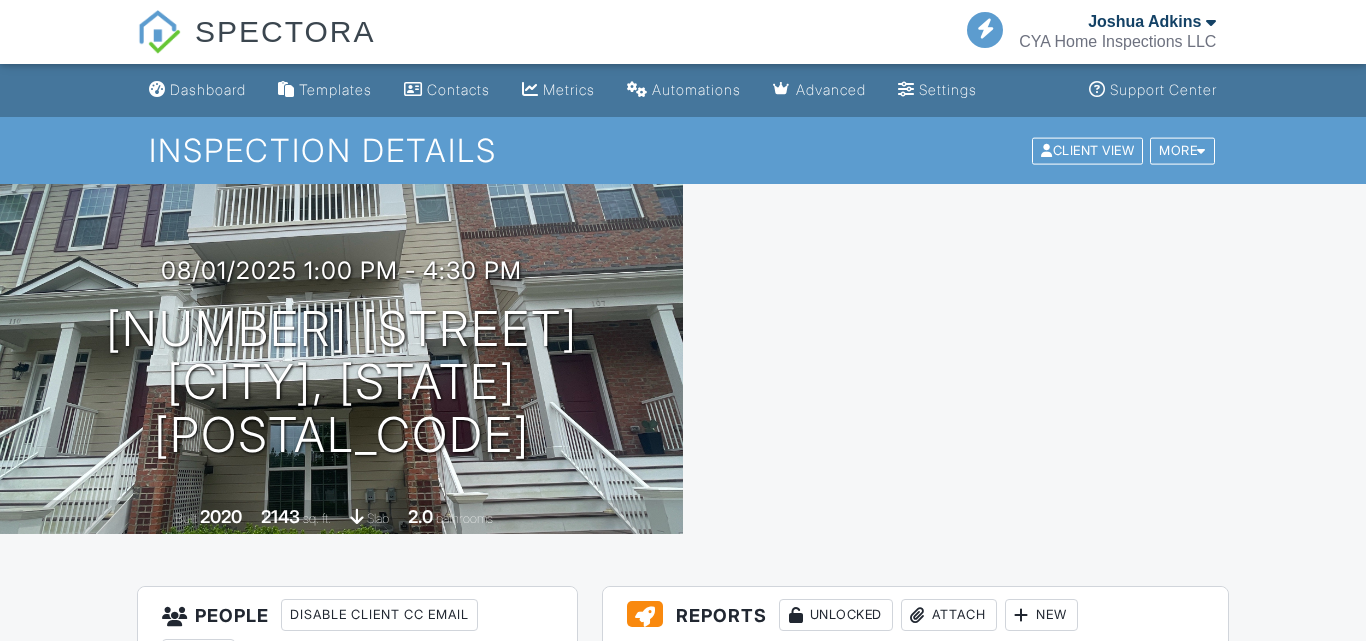 click on "Residential Report" at bounding box center (801, 673) 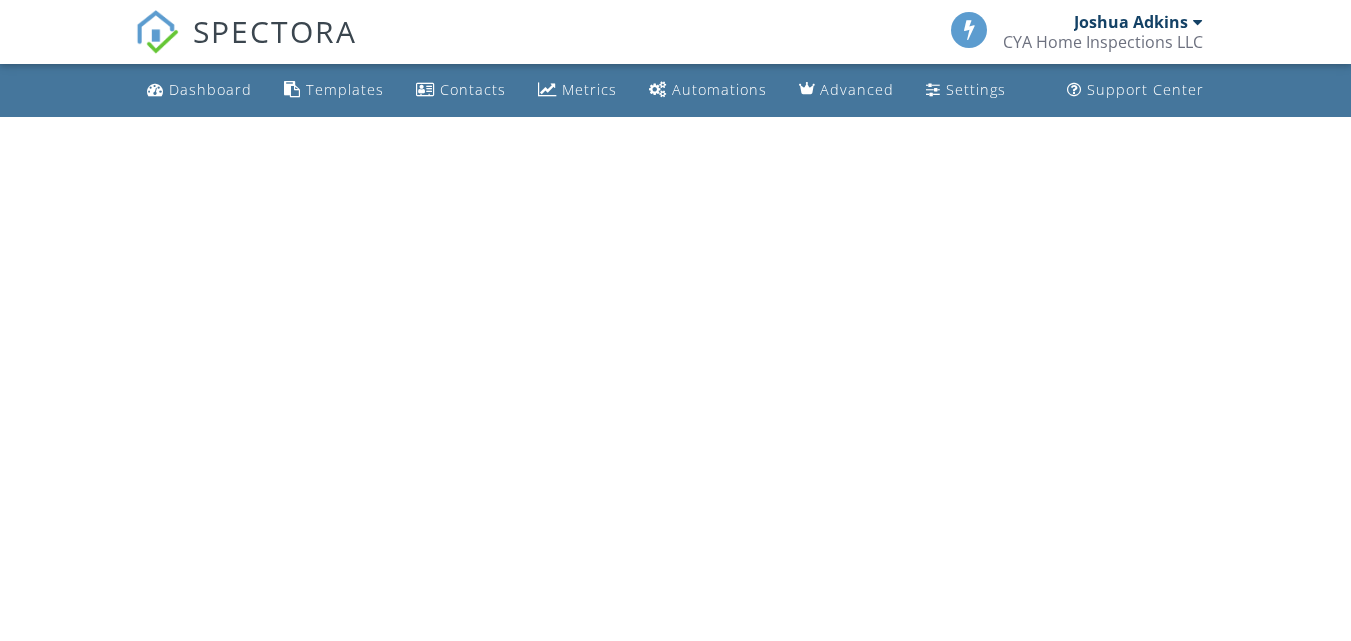 scroll, scrollTop: 0, scrollLeft: 0, axis: both 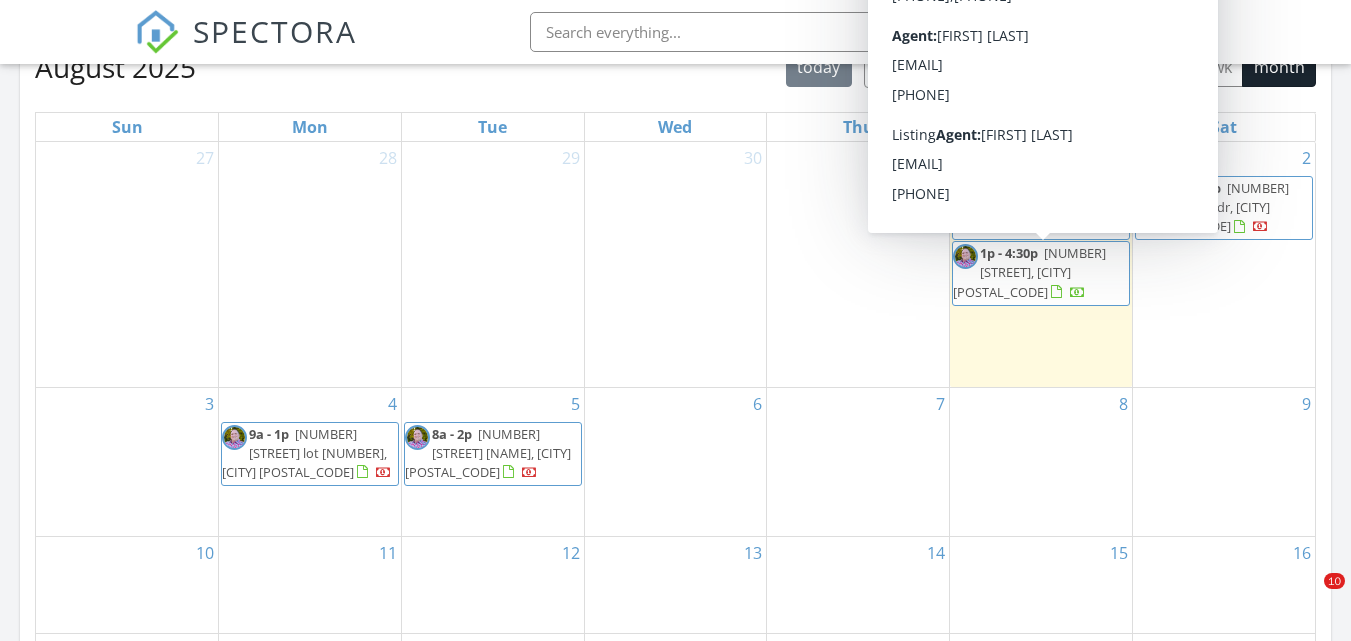 click on "[NUMBER] [STREET], [CITY] [POSTAL_CODE]" at bounding box center (1029, 272) 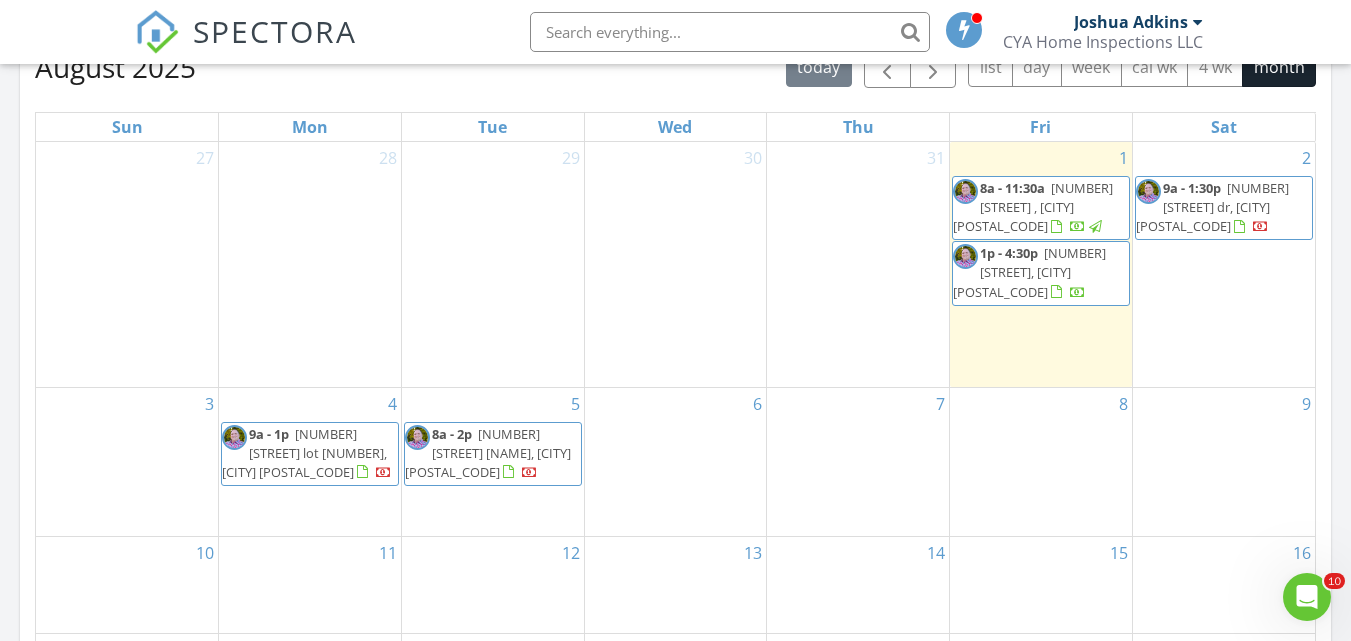 scroll, scrollTop: 0, scrollLeft: 0, axis: both 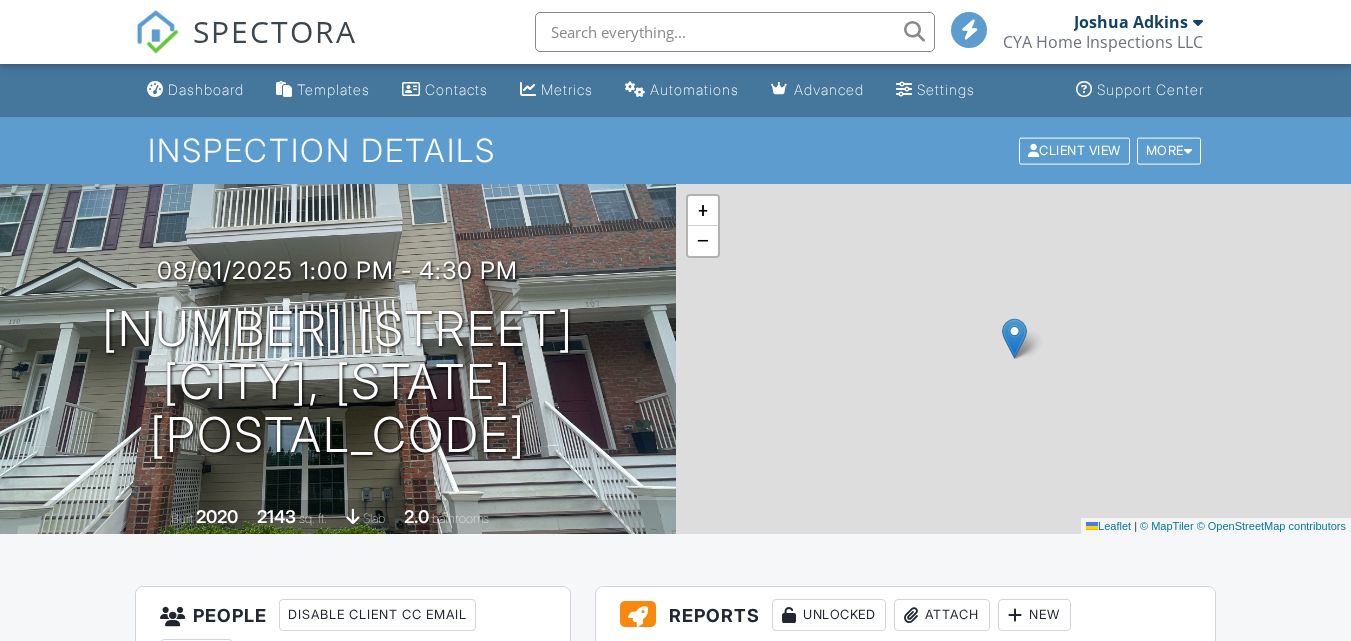 click on "Attach" at bounding box center (942, 615) 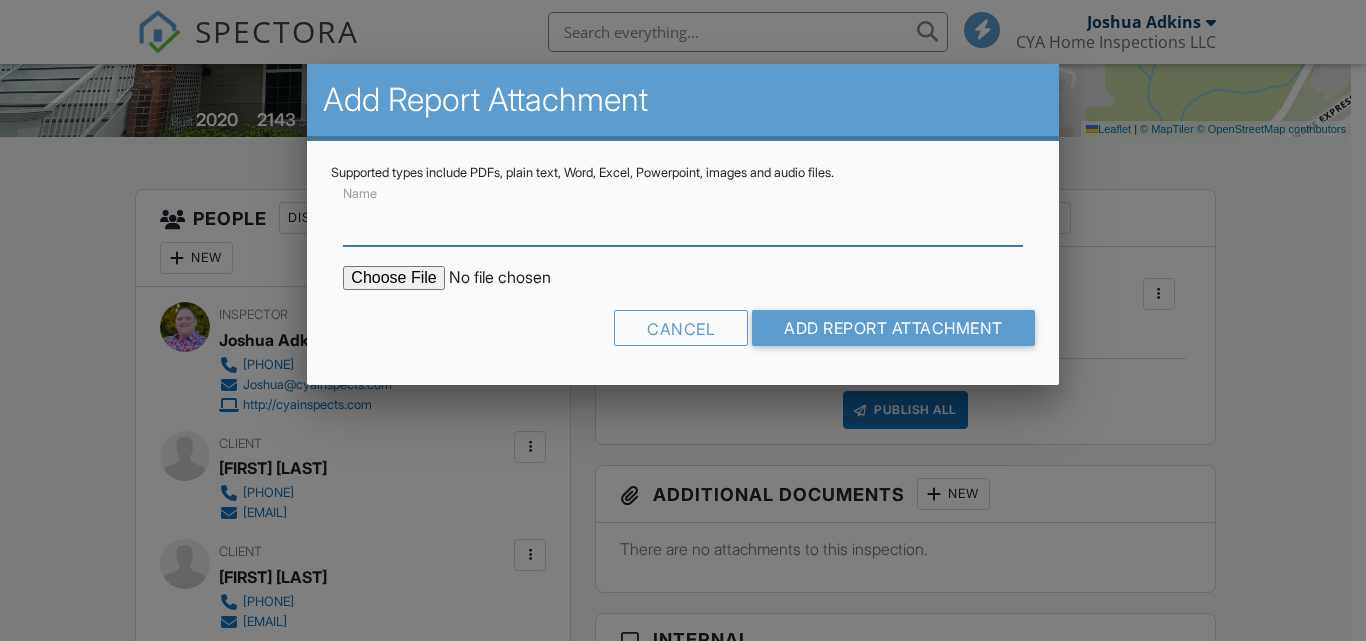 scroll, scrollTop: 397, scrollLeft: 0, axis: vertical 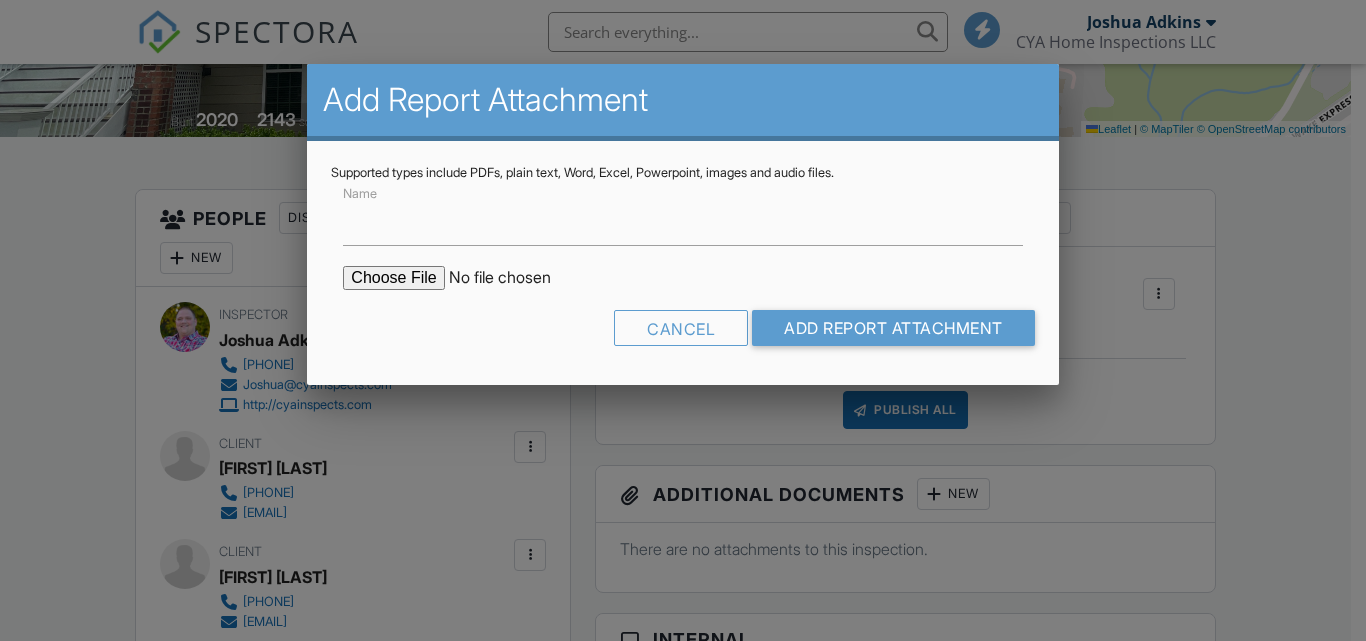 click at bounding box center [513, 278] 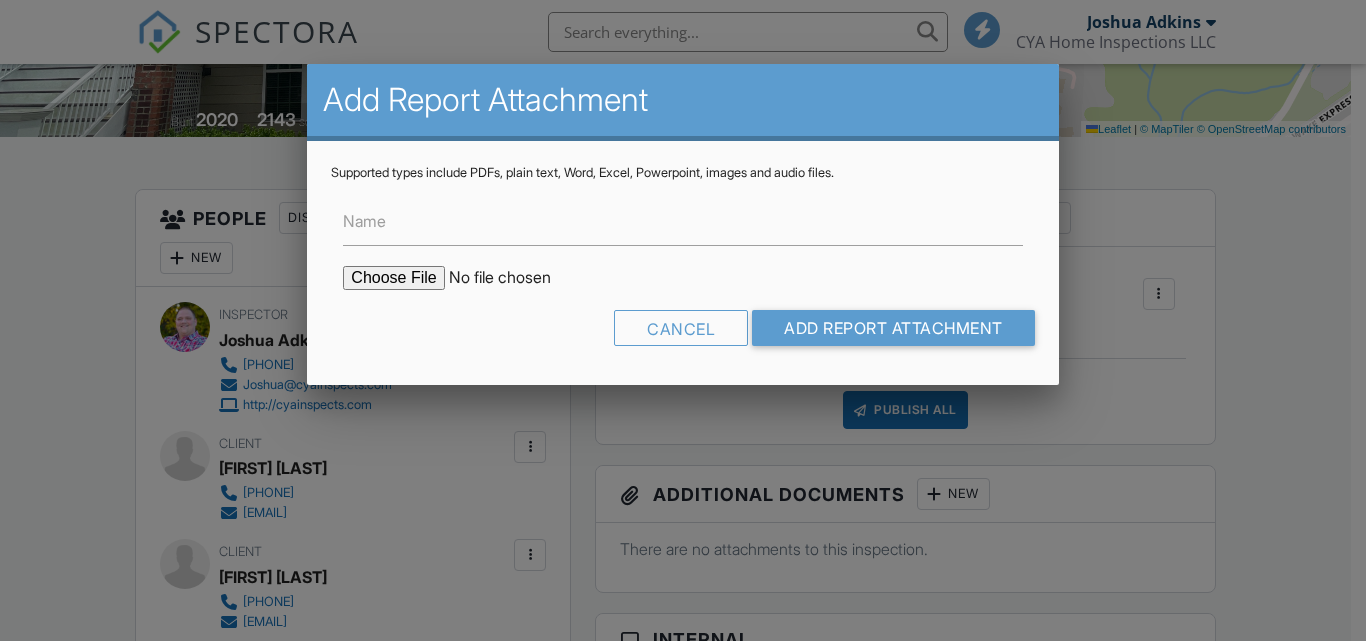 scroll, scrollTop: 0, scrollLeft: 0, axis: both 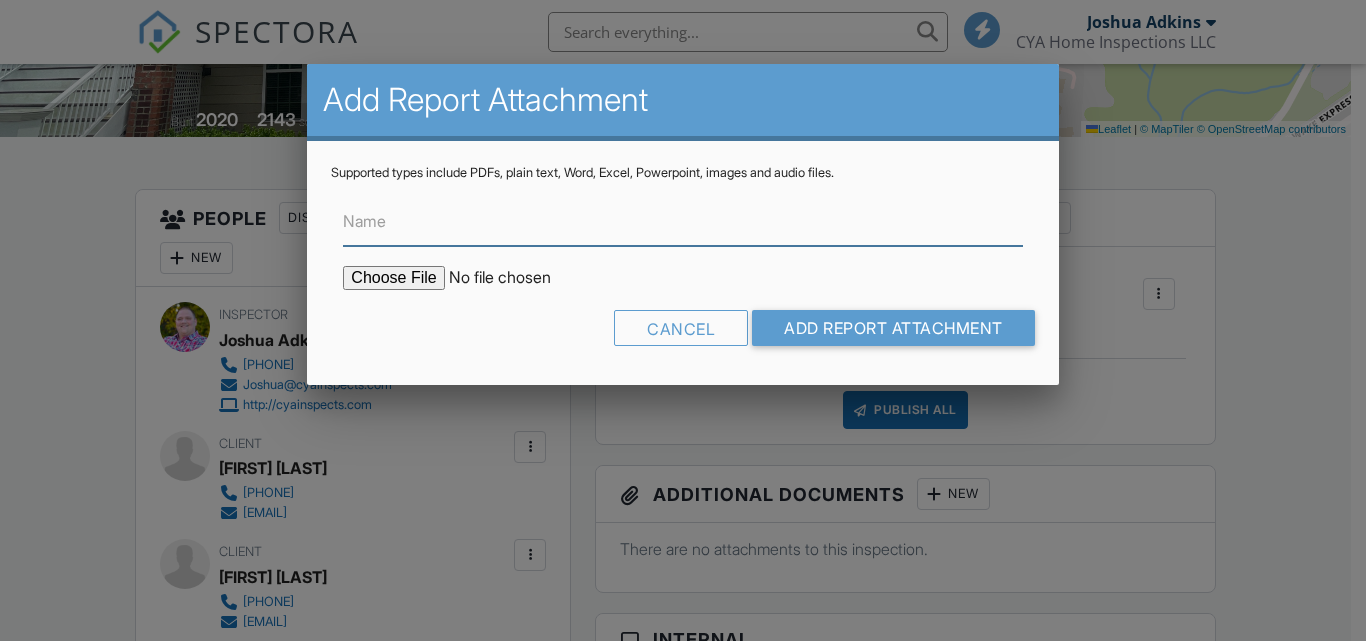 click on "Name" at bounding box center [682, 221] 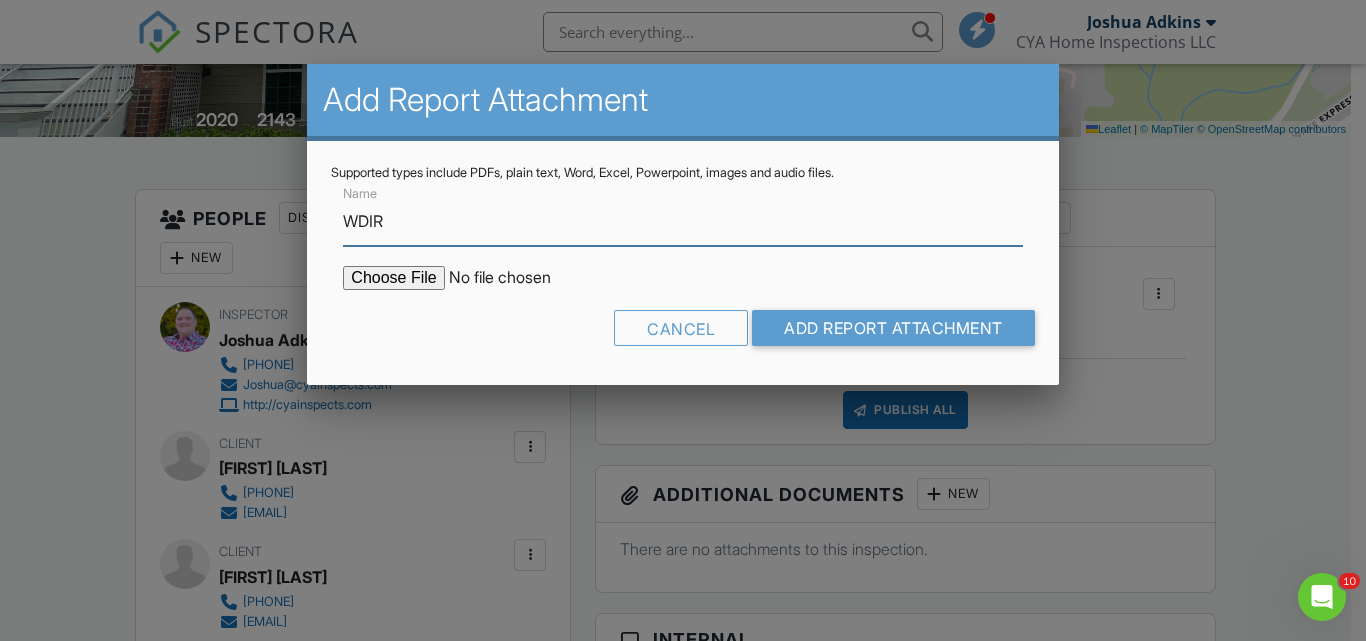 scroll, scrollTop: 0, scrollLeft: 0, axis: both 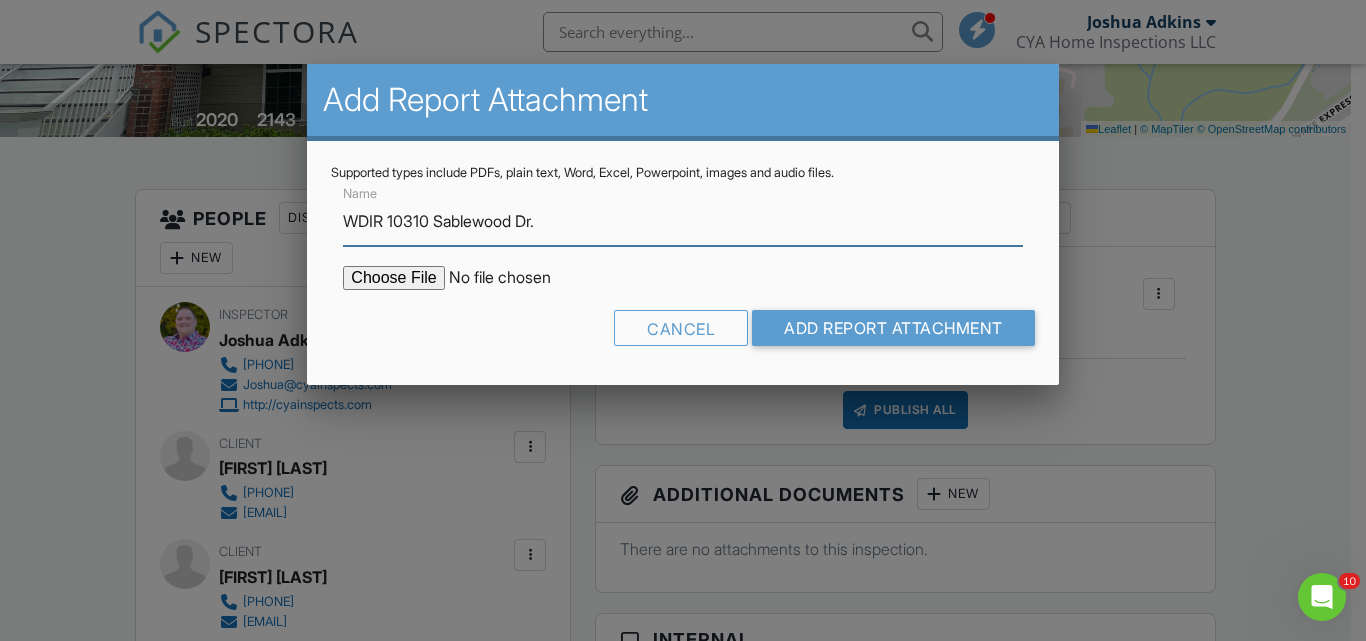 click on "WDIR [NUMBER] [STREET]." at bounding box center [682, 221] 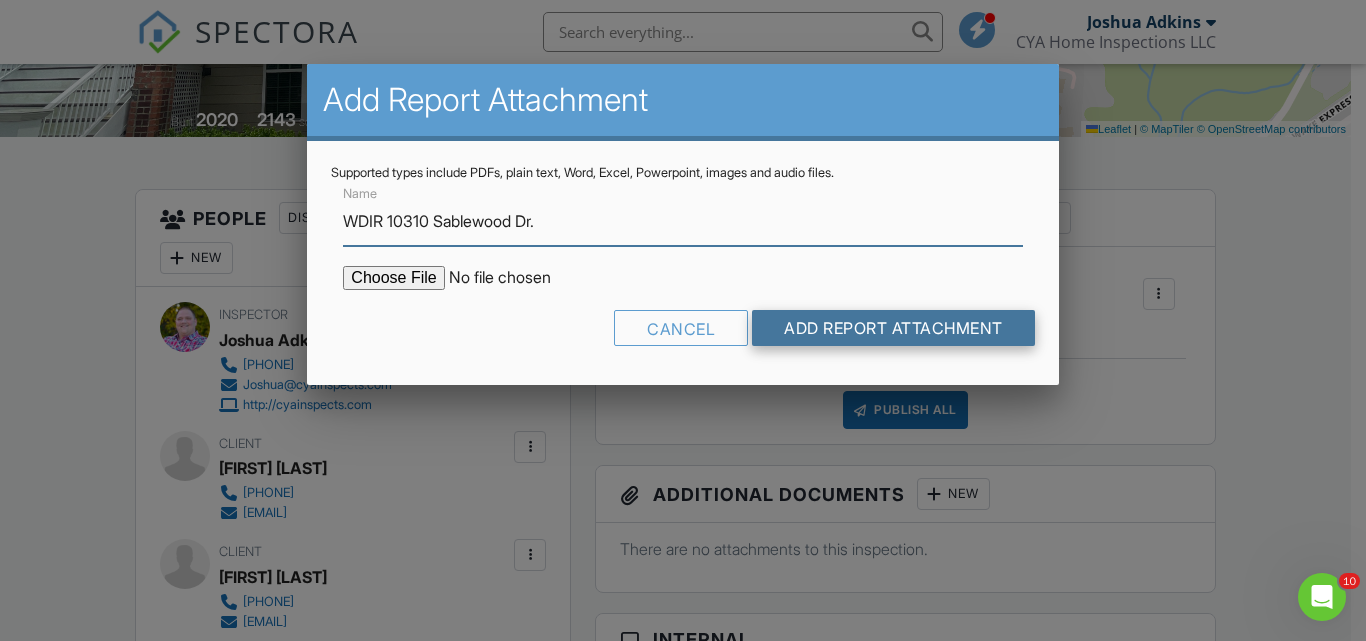 type on "WDIR [NUMBER] [STREET]." 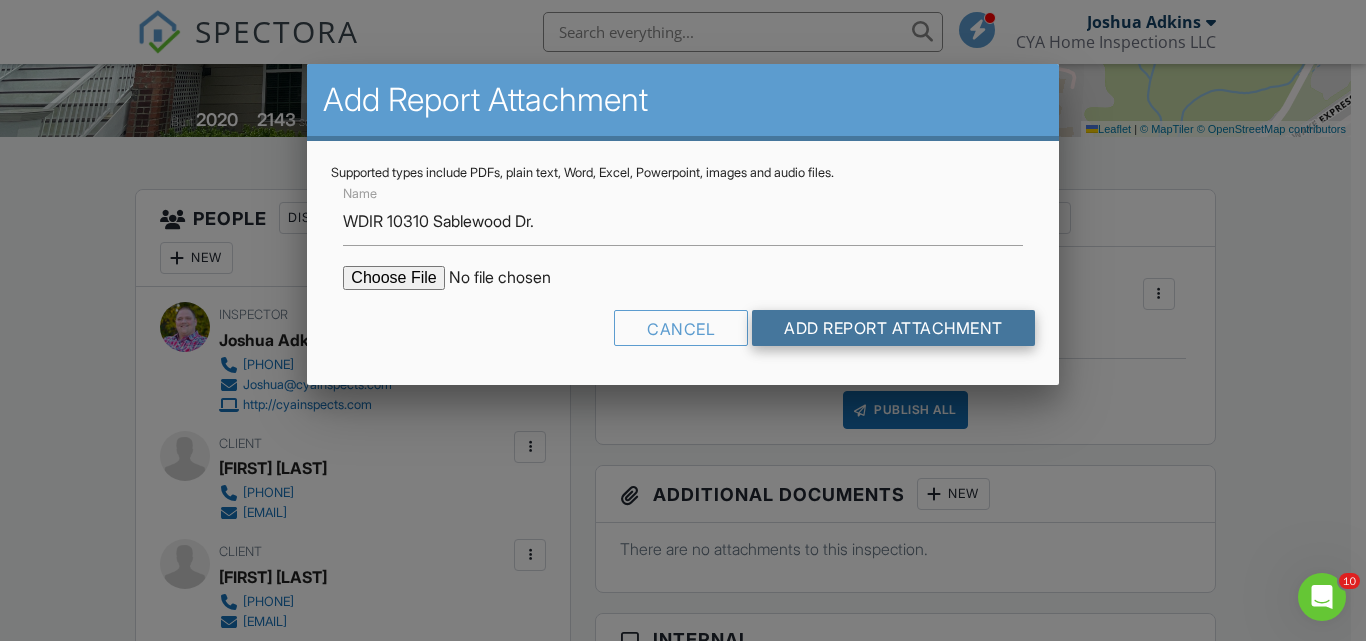 click on "Add Report Attachment" at bounding box center (893, 328) 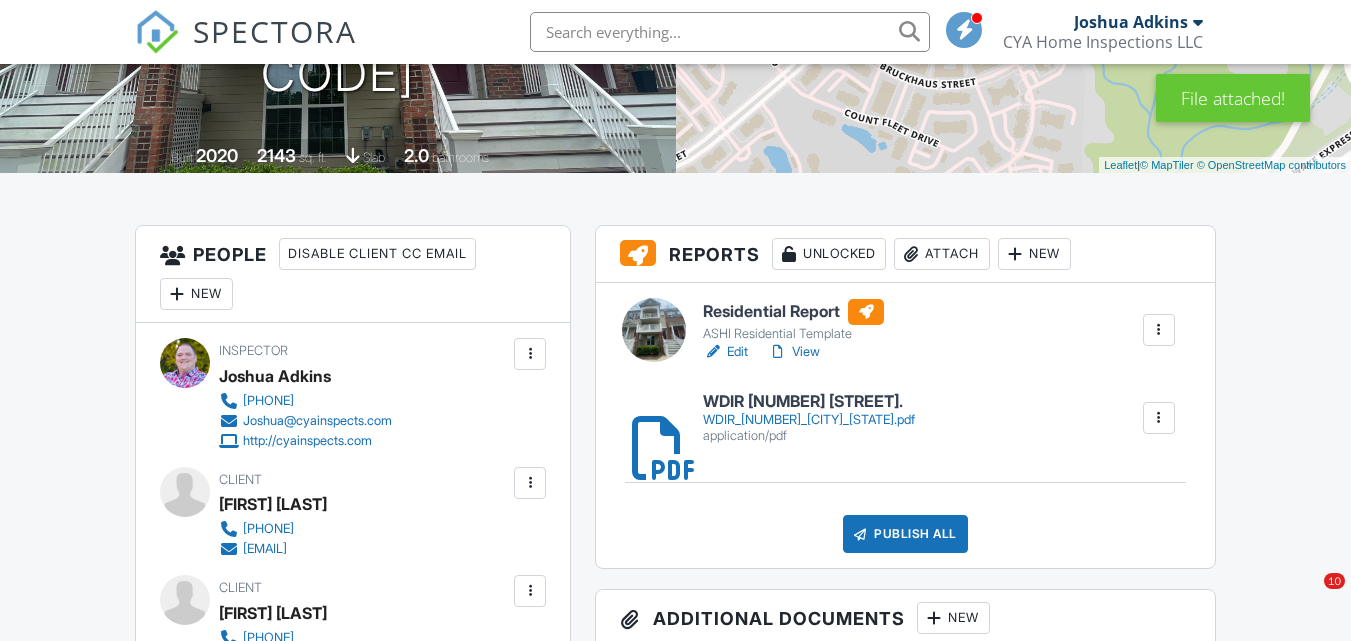 scroll, scrollTop: 361, scrollLeft: 0, axis: vertical 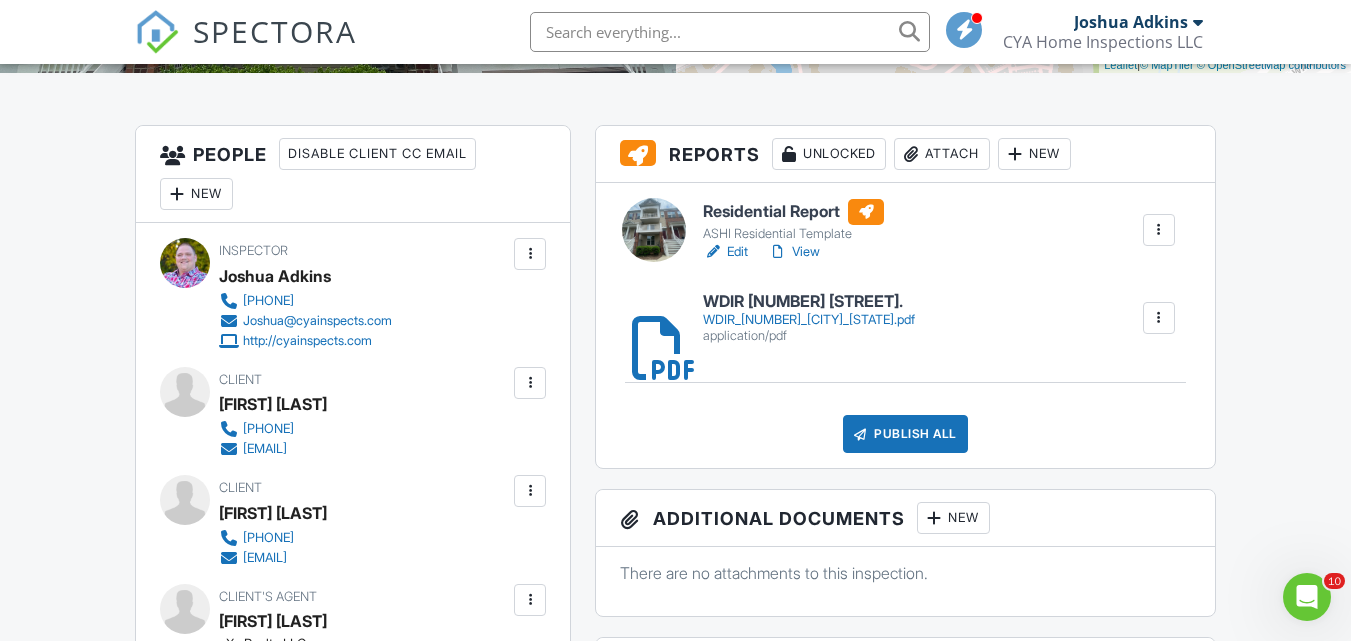 click on "Publish All" at bounding box center (905, 434) 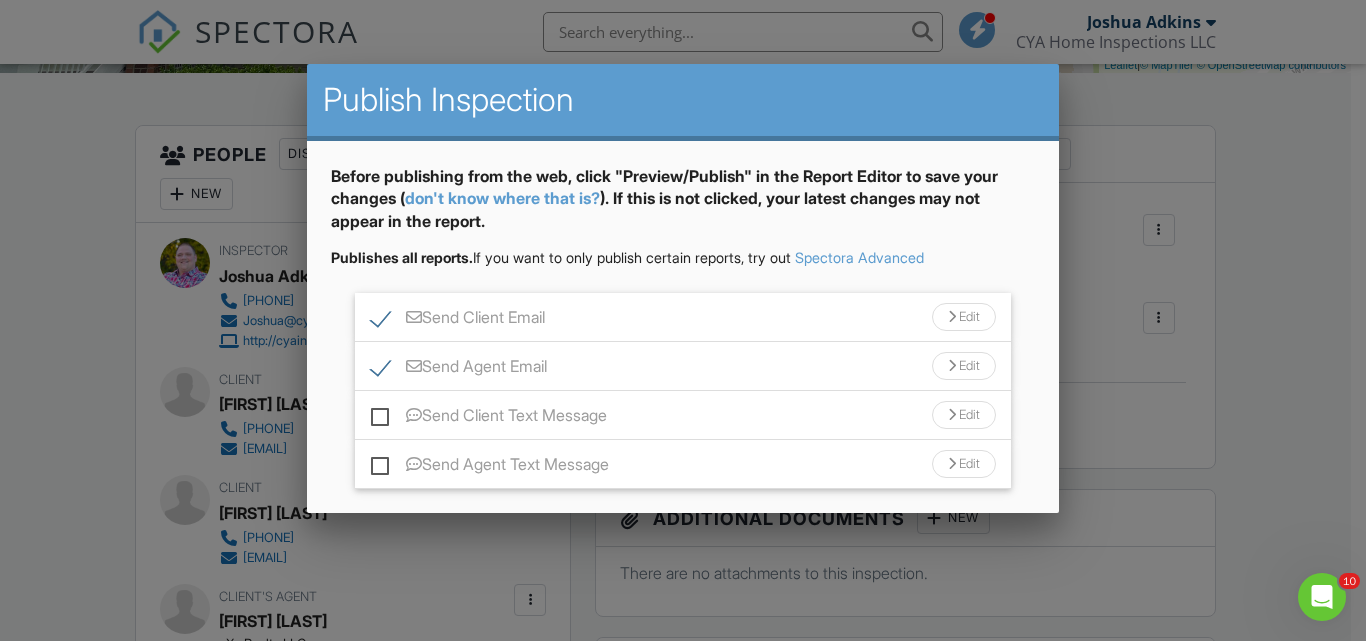 click on "Send Client Email
Edit" at bounding box center (682, 317) 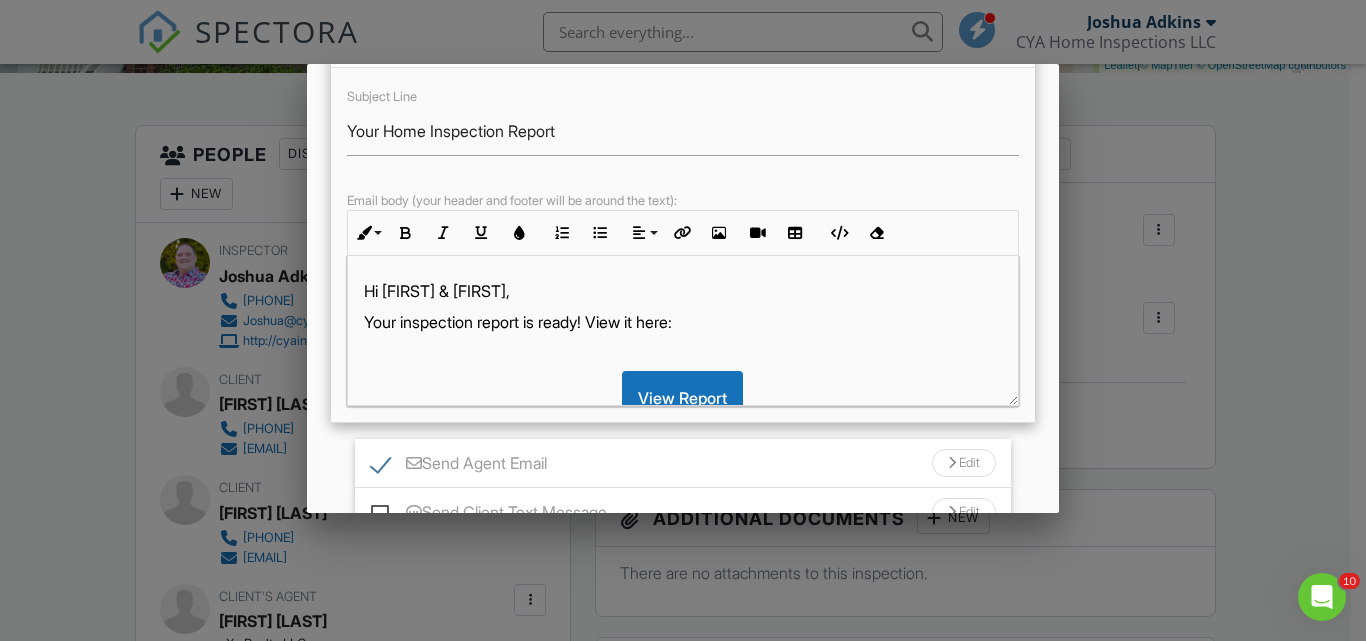 scroll, scrollTop: 400, scrollLeft: 0, axis: vertical 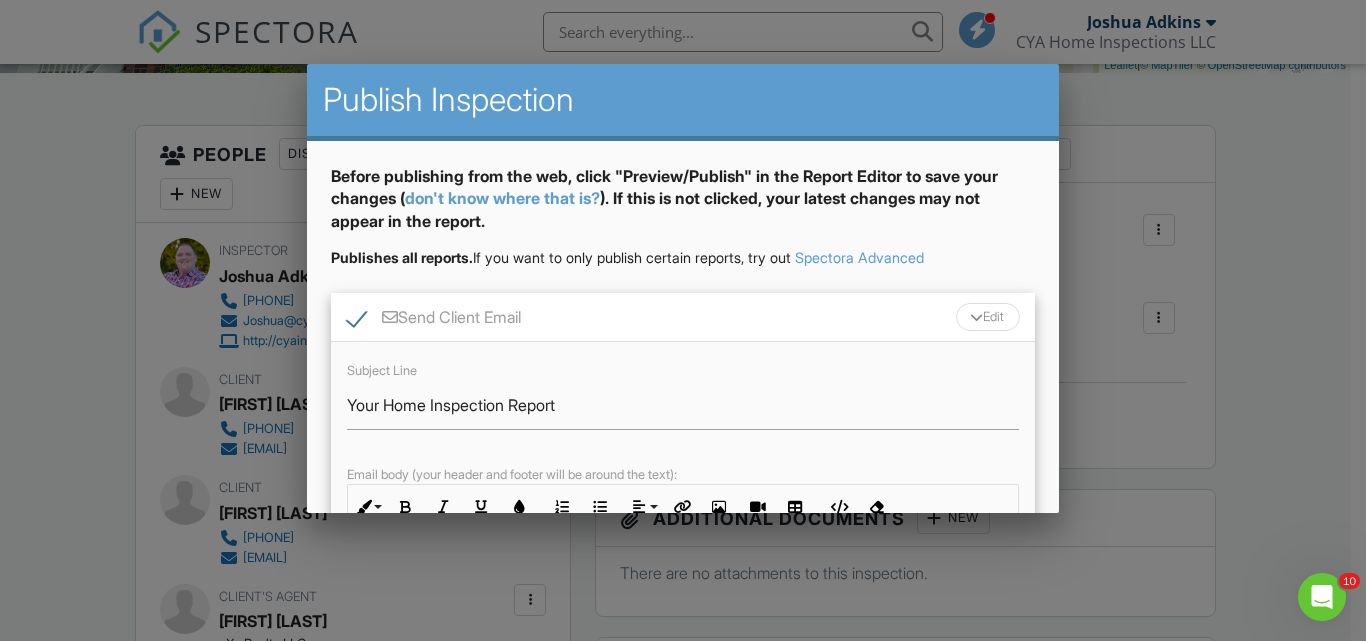 click at bounding box center [683, 300] 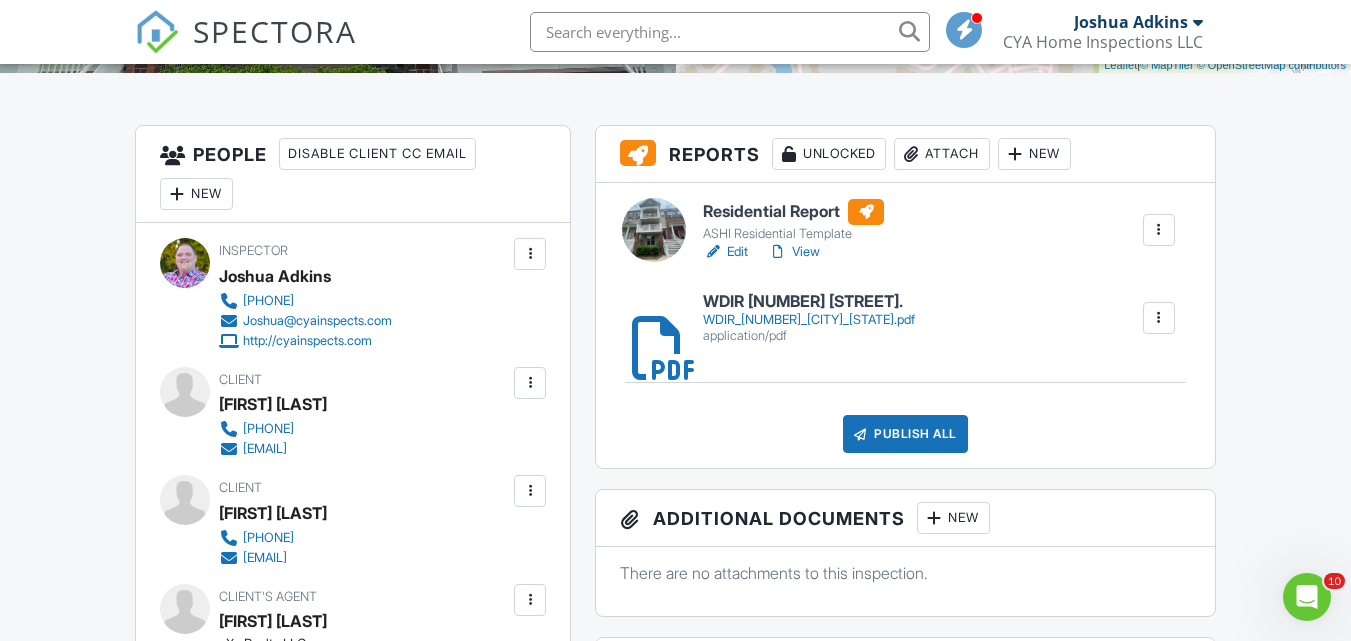 click on "Residential Report" at bounding box center [793, 212] 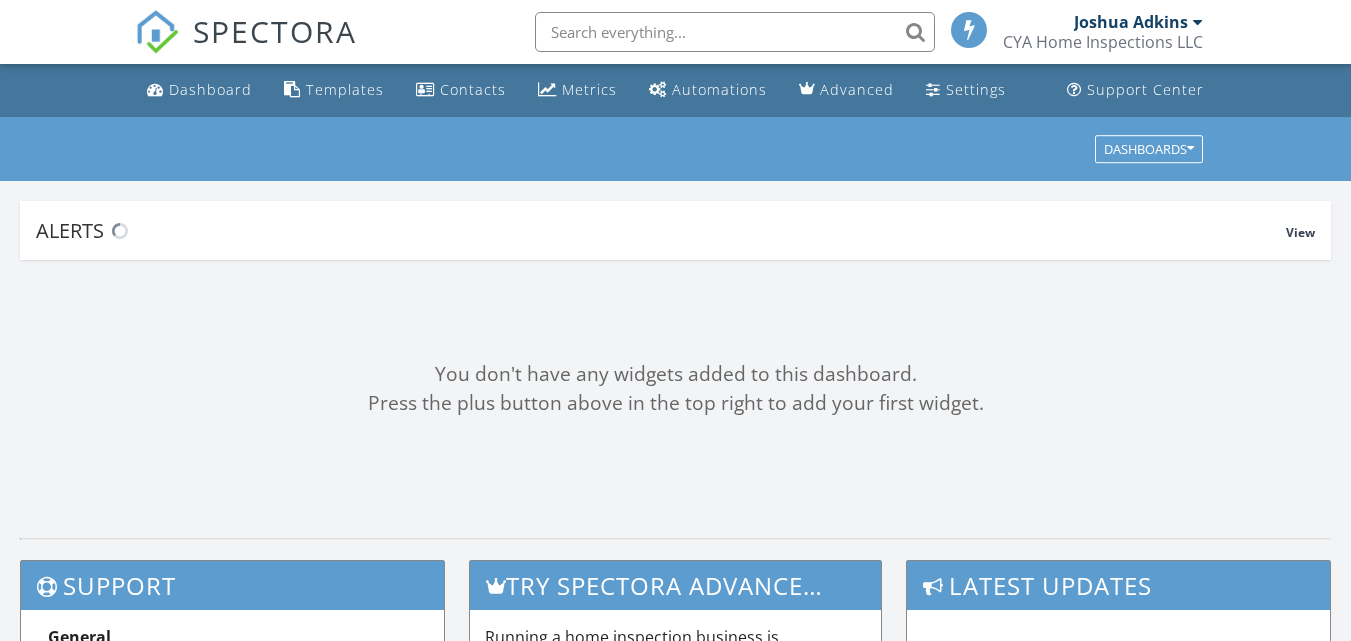 scroll, scrollTop: 0, scrollLeft: 0, axis: both 